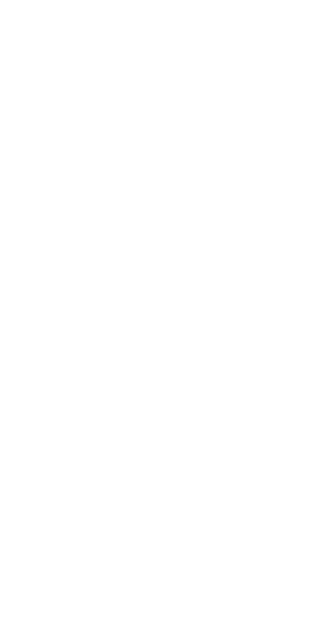 scroll, scrollTop: 0, scrollLeft: 0, axis: both 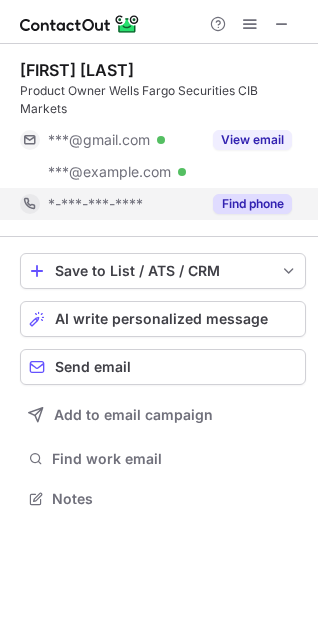 click on "Find phone" at bounding box center [252, 204] 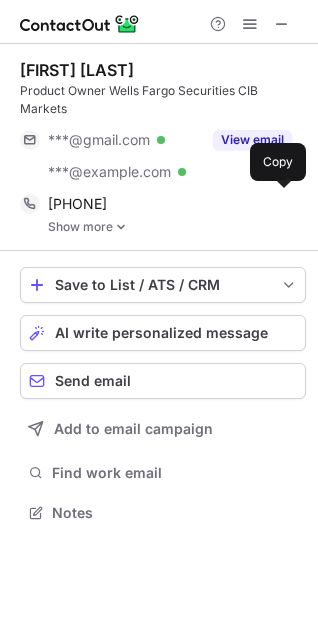 scroll, scrollTop: 10, scrollLeft: 10, axis: both 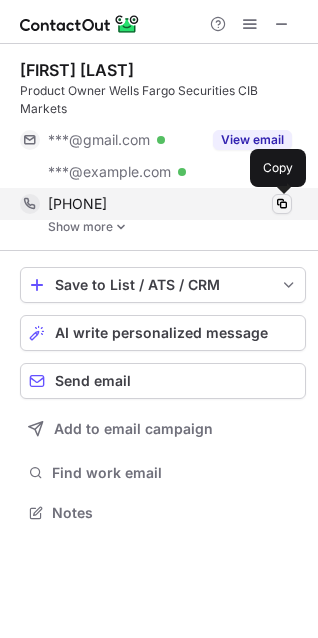 click at bounding box center (282, 204) 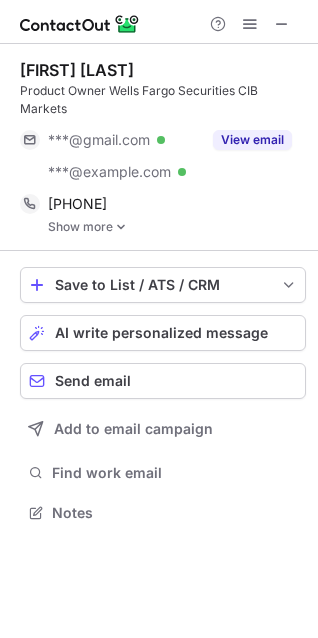 type 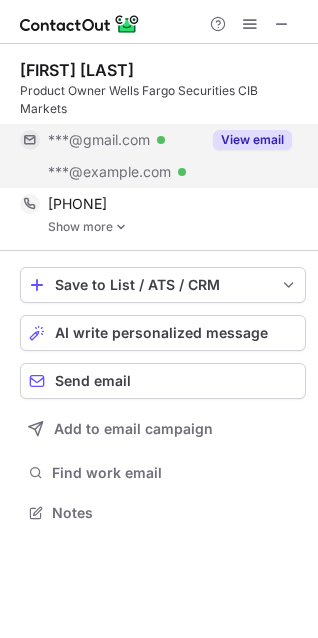 click on "View email" at bounding box center (252, 140) 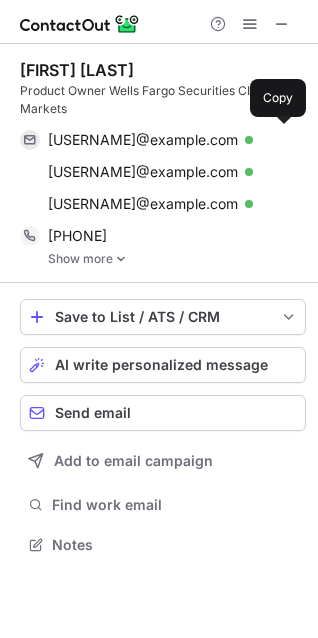 scroll, scrollTop: 10, scrollLeft: 10, axis: both 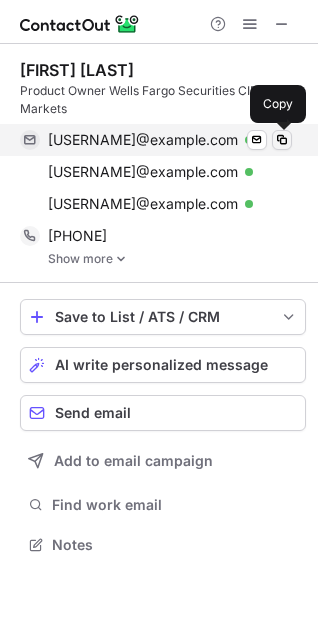 click at bounding box center (282, 140) 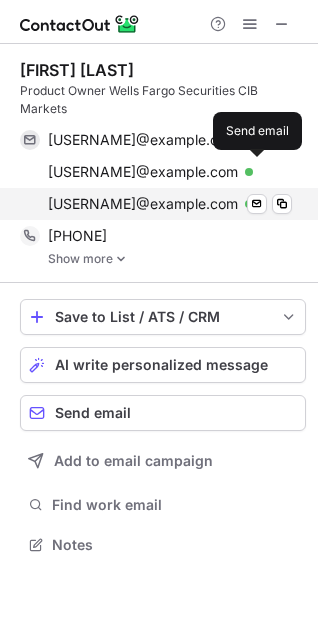 type 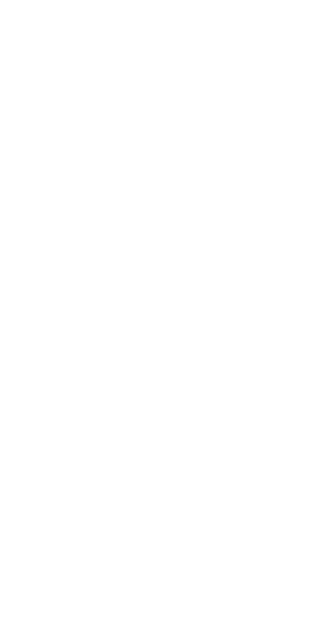 scroll, scrollTop: 0, scrollLeft: 0, axis: both 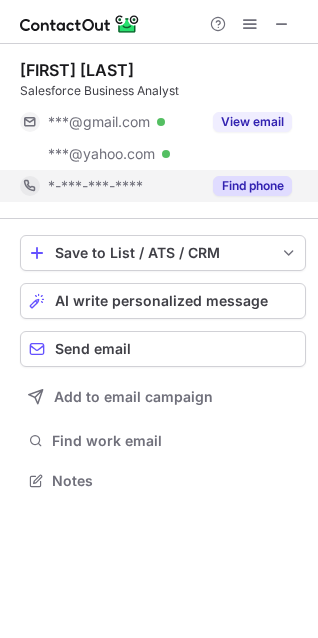 click on "Find phone" at bounding box center [252, 186] 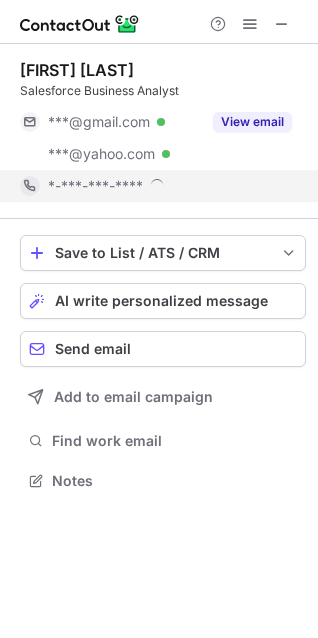 scroll, scrollTop: 10, scrollLeft: 10, axis: both 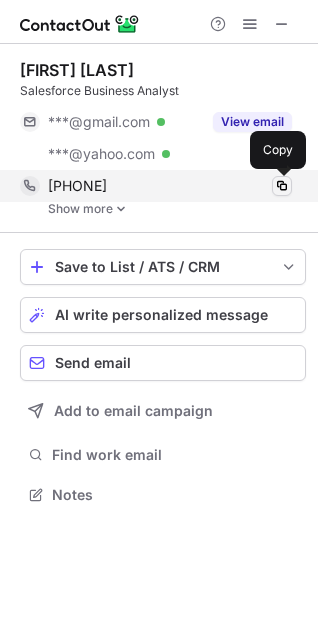 click at bounding box center [282, 186] 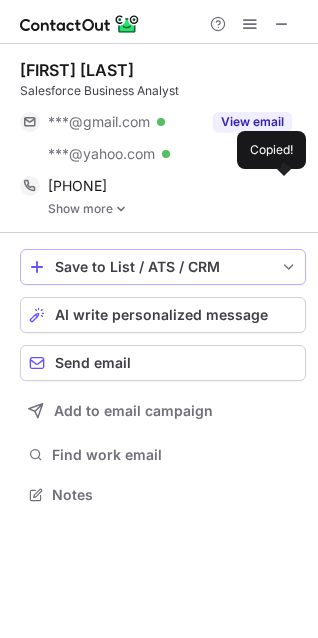 type 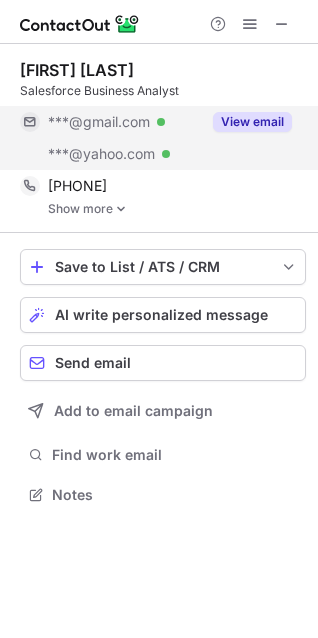 click on "View email" at bounding box center [252, 122] 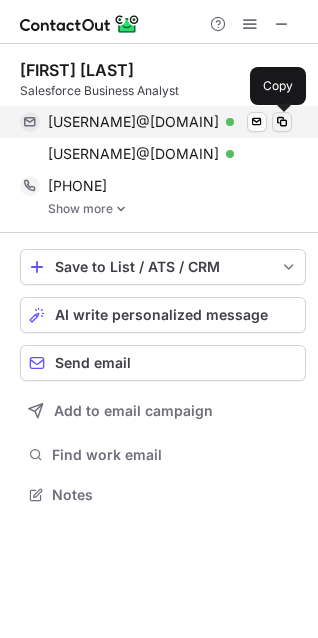 click at bounding box center [282, 122] 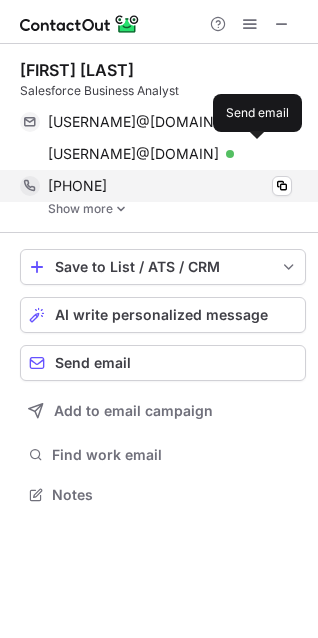 type 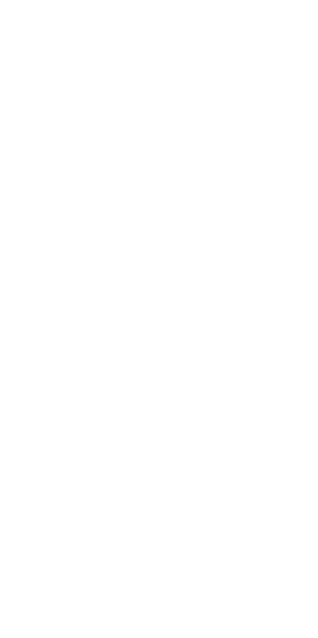 scroll, scrollTop: 0, scrollLeft: 0, axis: both 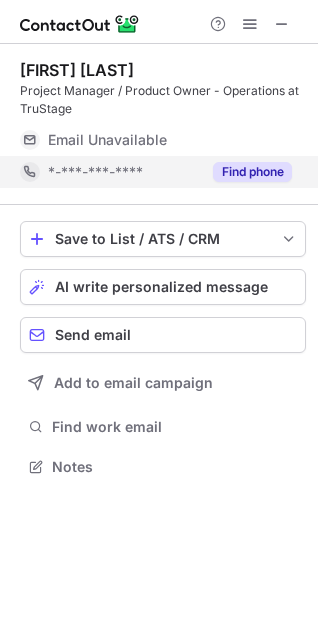 click on "Find phone" at bounding box center [252, 172] 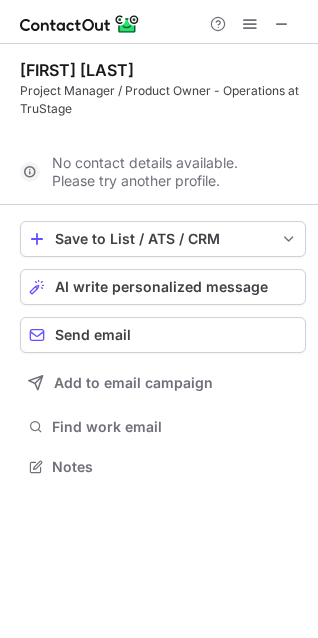 scroll, scrollTop: 421, scrollLeft: 318, axis: both 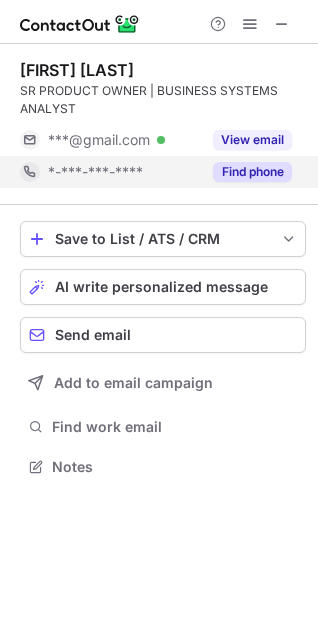 click on "Find phone" at bounding box center (252, 172) 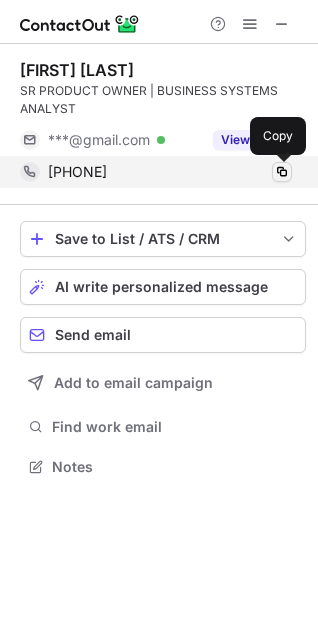 click at bounding box center [282, 172] 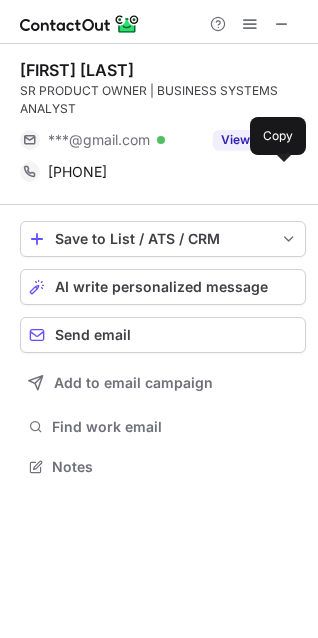 type 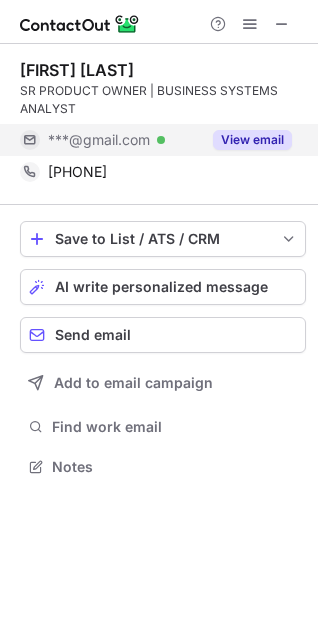 click on "View email" at bounding box center (252, 140) 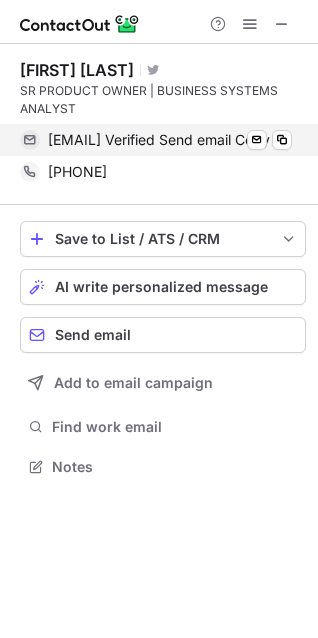 click on "kartezjones@gmail.com Verified Send email Copy" at bounding box center (156, 140) 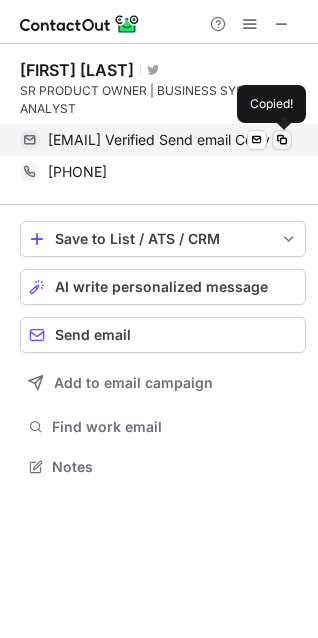 click at bounding box center [282, 140] 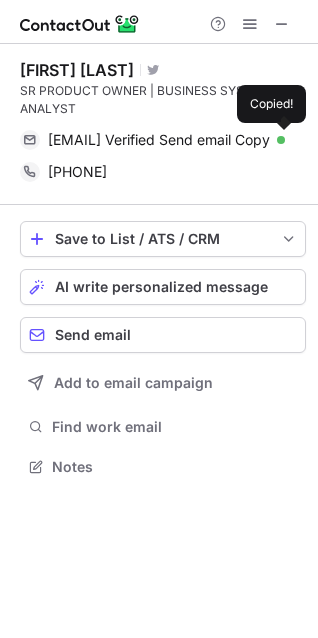 type 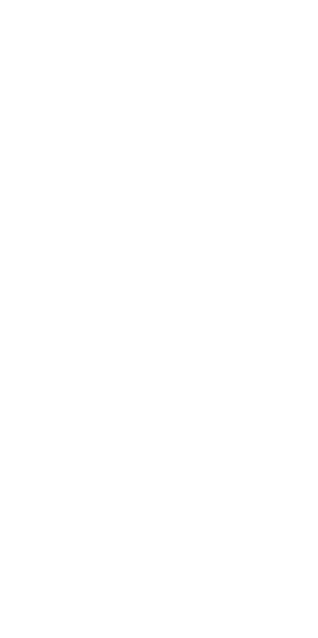 scroll, scrollTop: 0, scrollLeft: 0, axis: both 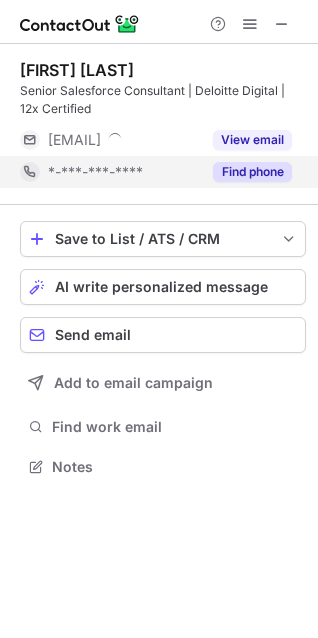 click on "Find phone" at bounding box center (252, 172) 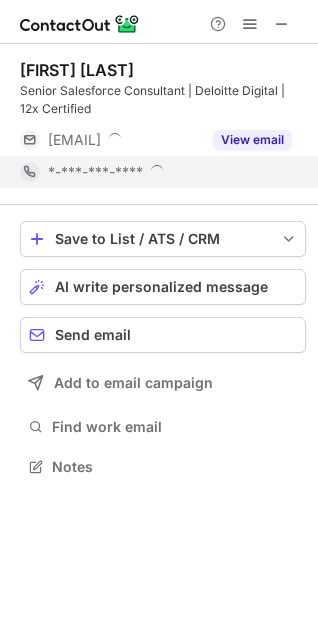 scroll, scrollTop: 10, scrollLeft: 10, axis: both 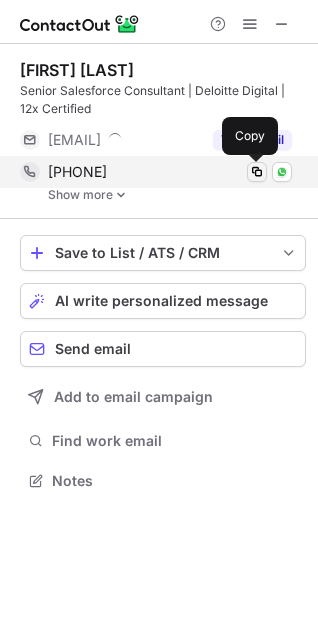 click at bounding box center [257, 172] 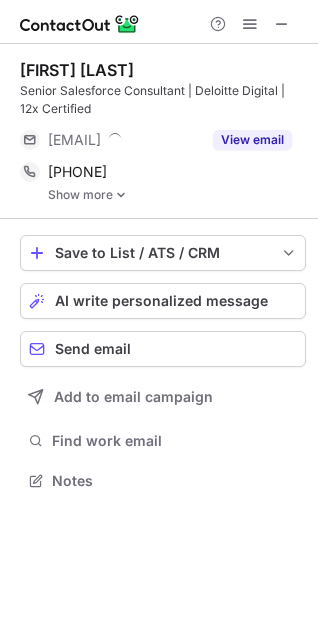 type 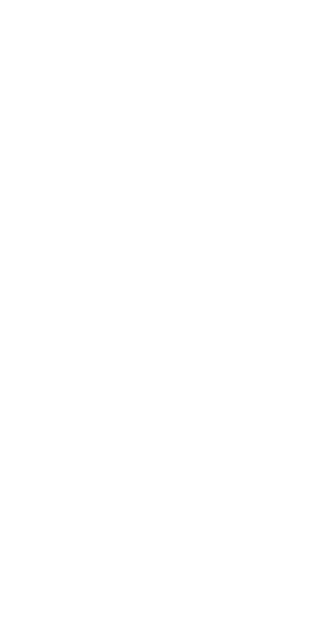 scroll, scrollTop: 0, scrollLeft: 0, axis: both 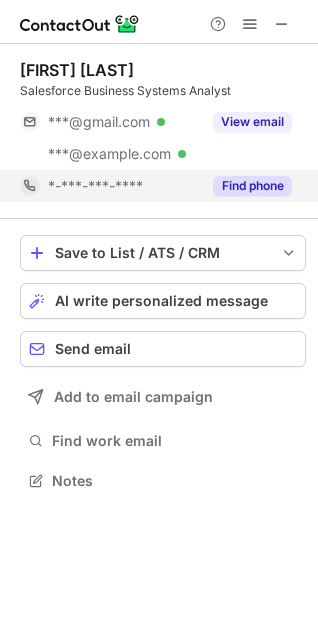 click on "Find phone" at bounding box center (252, 186) 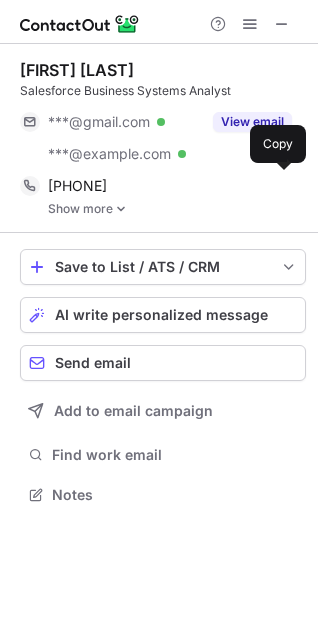 scroll, scrollTop: 10, scrollLeft: 10, axis: both 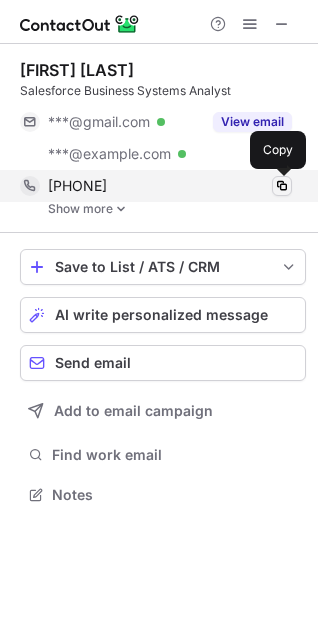 click at bounding box center [282, 186] 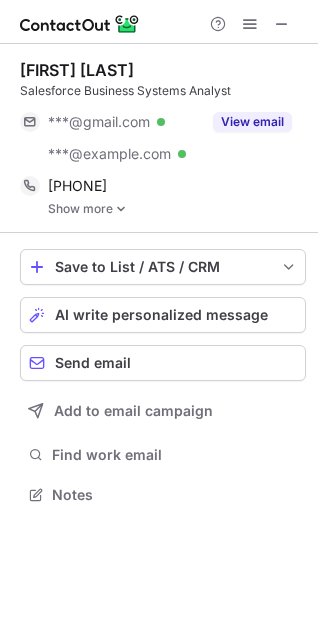 type 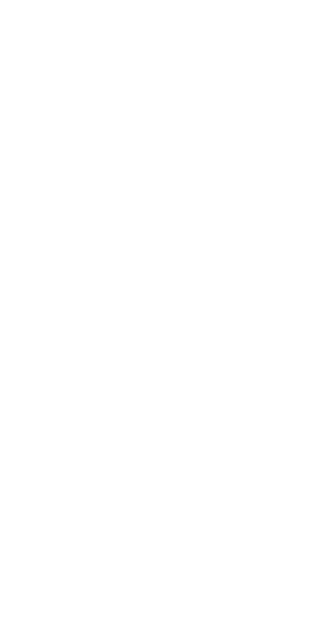 scroll, scrollTop: 0, scrollLeft: 0, axis: both 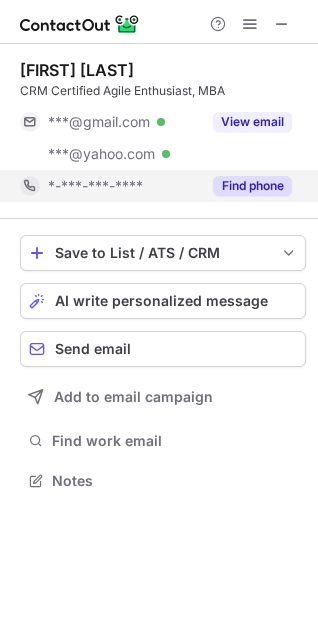 click on "Find phone" at bounding box center (252, 186) 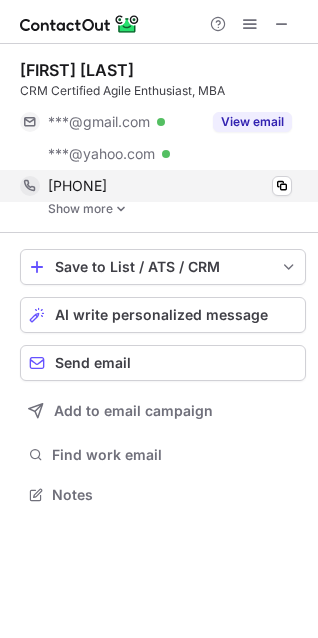 scroll, scrollTop: 10, scrollLeft: 10, axis: both 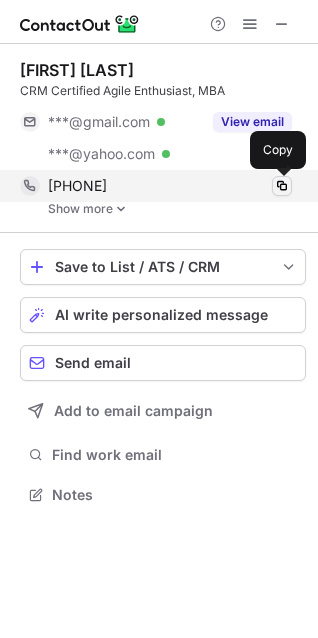 click at bounding box center (282, 186) 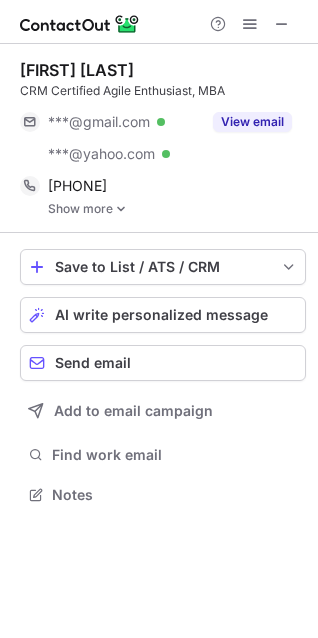 type 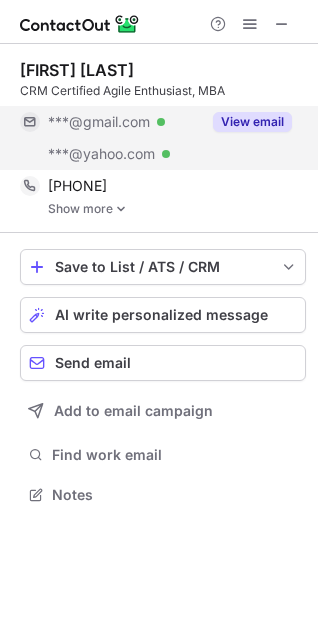 click on "View email" at bounding box center (252, 122) 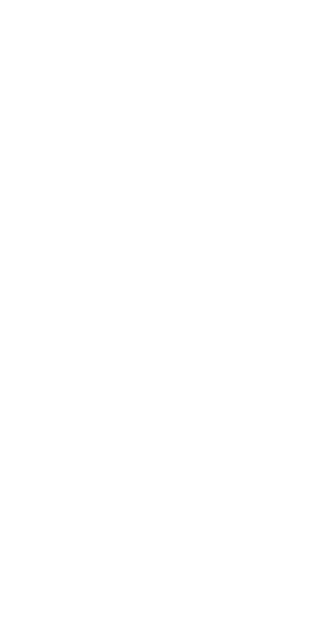 scroll, scrollTop: 0, scrollLeft: 0, axis: both 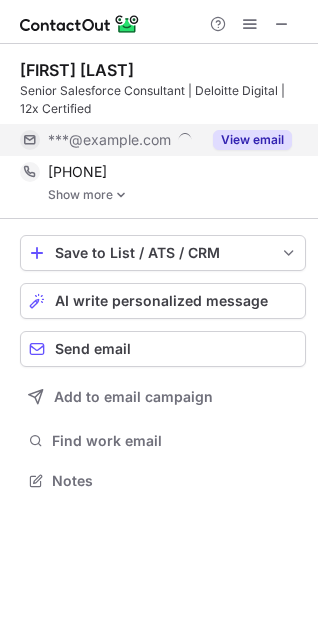 click on "View email" at bounding box center [252, 140] 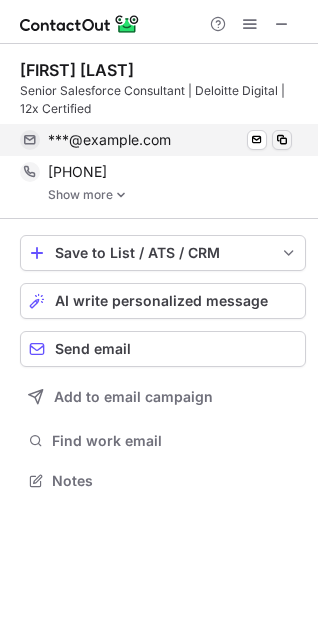 click at bounding box center [282, 140] 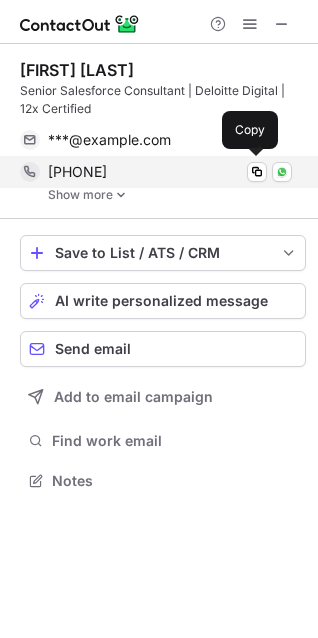 type 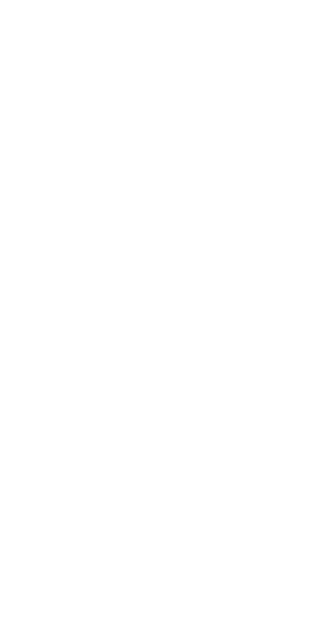 scroll, scrollTop: 0, scrollLeft: 0, axis: both 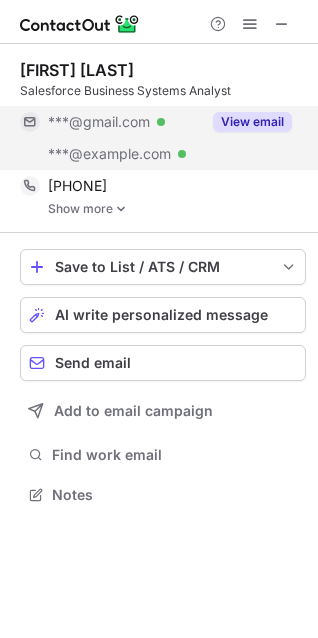 click on "View email" at bounding box center (252, 122) 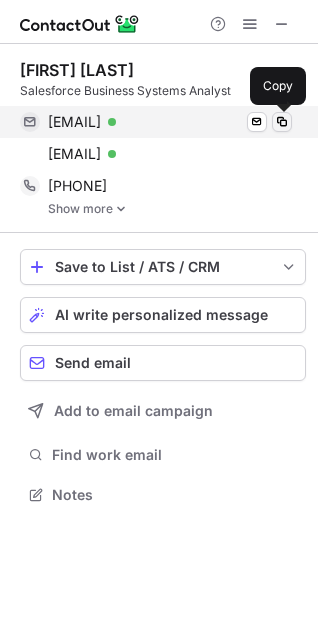 click at bounding box center [282, 122] 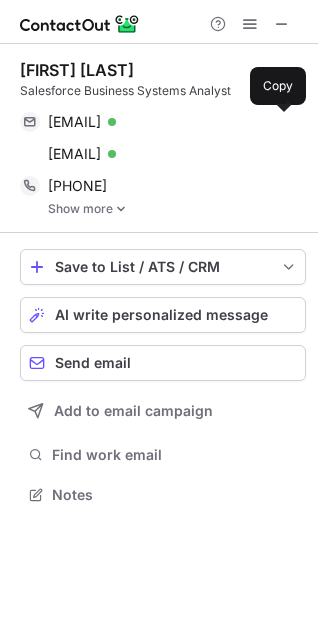 type 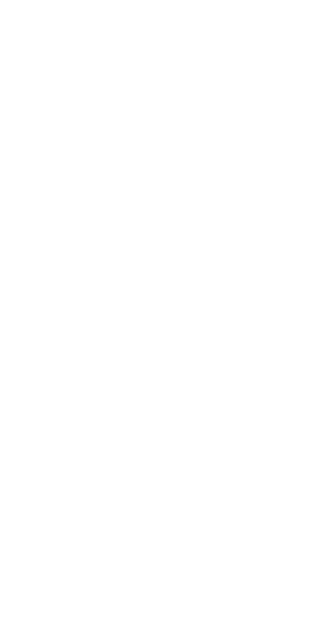 scroll, scrollTop: 0, scrollLeft: 0, axis: both 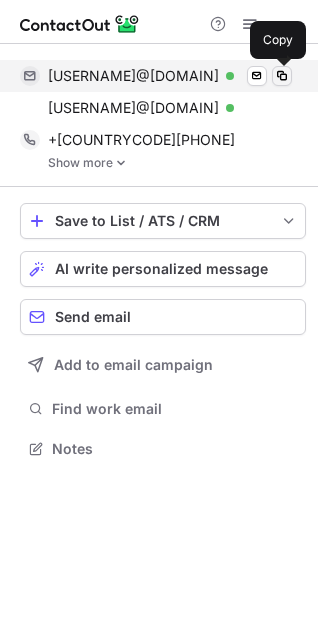 click at bounding box center [282, 76] 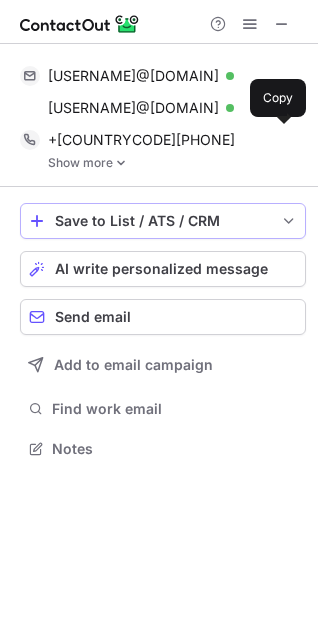 type 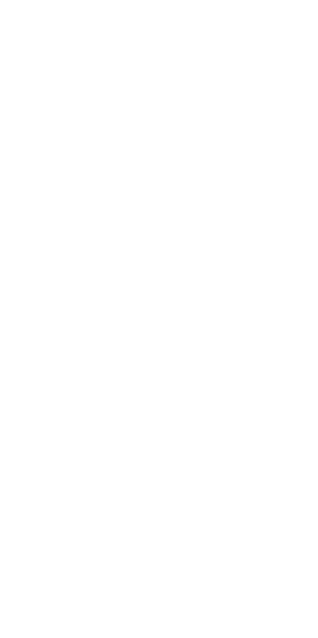 scroll, scrollTop: 0, scrollLeft: 0, axis: both 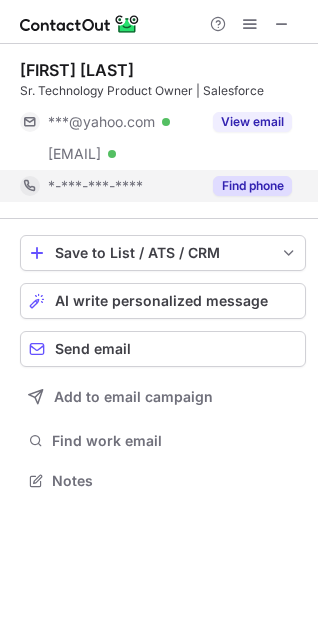 click on "Find phone" at bounding box center (246, 186) 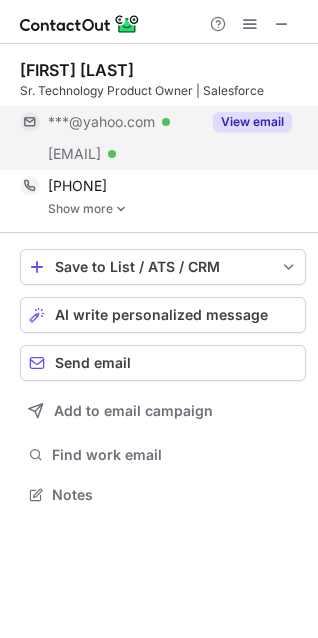 scroll, scrollTop: 10, scrollLeft: 10, axis: both 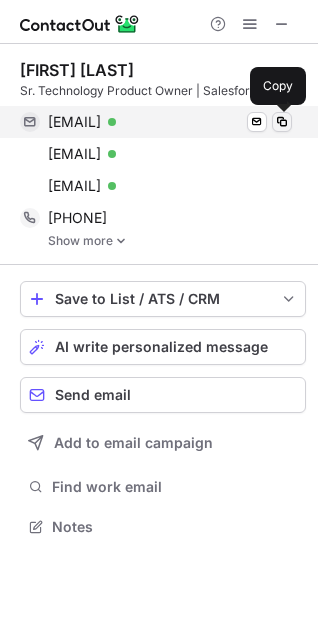 click at bounding box center [282, 122] 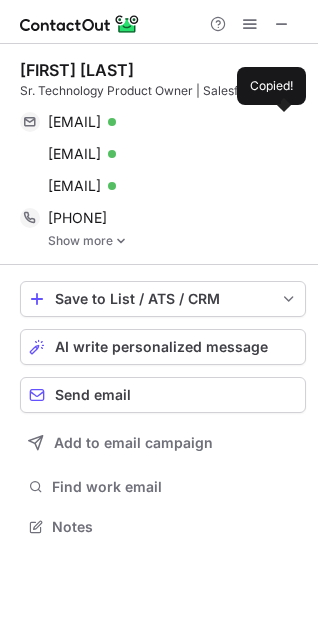 type 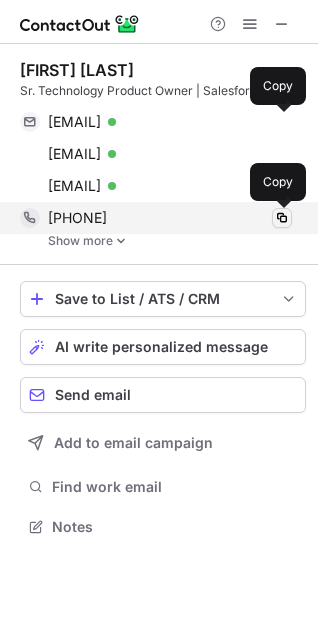 click at bounding box center [282, 218] 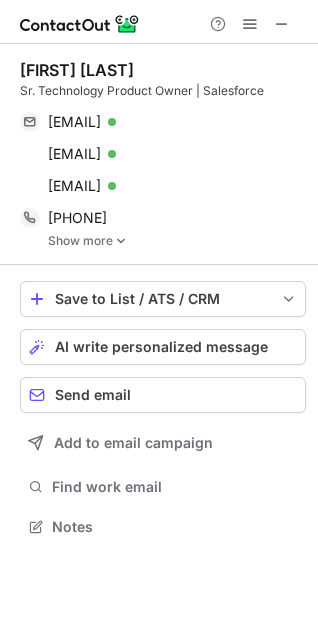 type 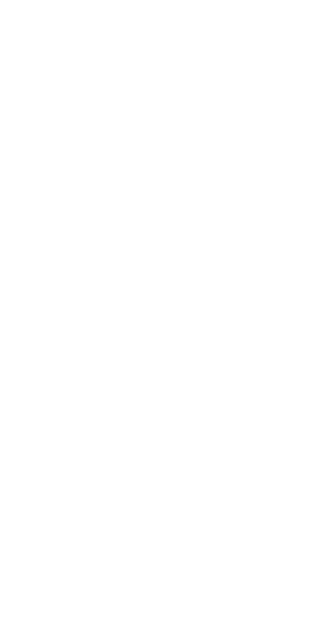 scroll, scrollTop: 0, scrollLeft: 0, axis: both 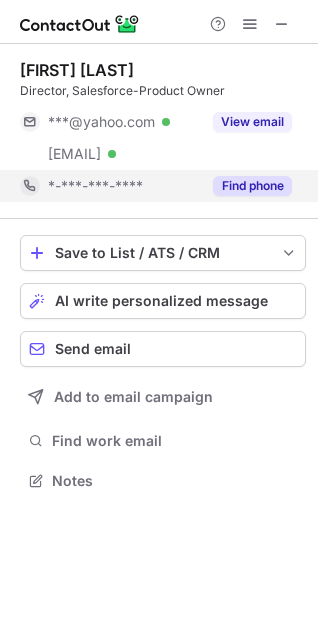 click on "Find phone" at bounding box center (252, 186) 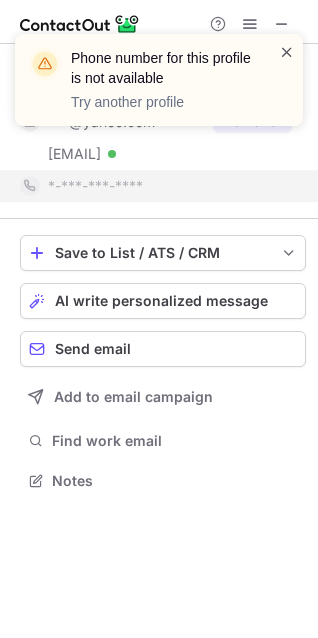 click at bounding box center (287, 52) 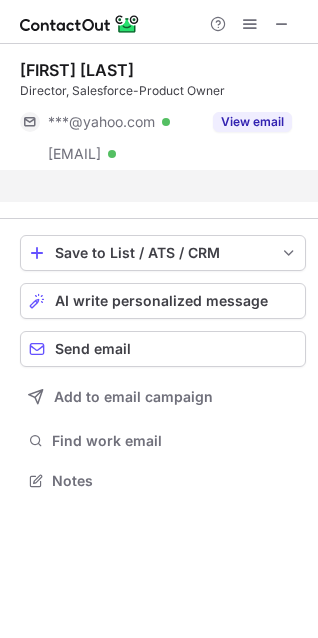 click on "Phone number for this profile is not available Try another profile RALIKA SETH Director, Salesforce-Product Owner ***@yahoo.com Verified ***@fmr.com Verified View email *-***-***-**** Save to List / ATS / CRM List Select Lever Connect Greenhouse Connect Salesforce Connect Hubspot Connect Bullhorn Connect Zapier (100+ Applications) Connect Request a new integration AI write personalized message Send email Add to email campaign Find work email Notes" at bounding box center (159, 319) 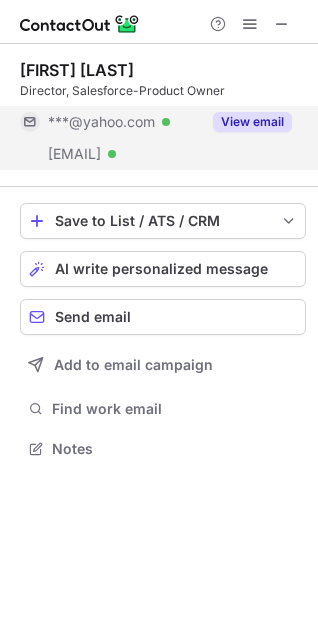 click on "View email" at bounding box center (252, 122) 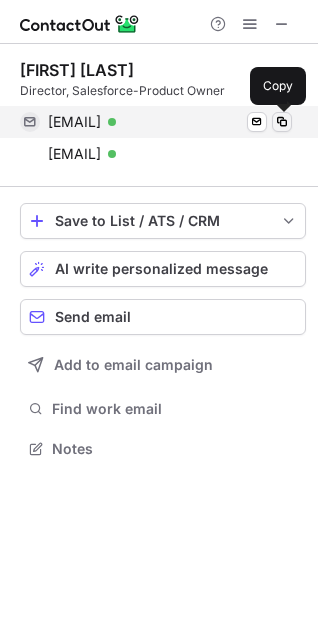 click at bounding box center (282, 122) 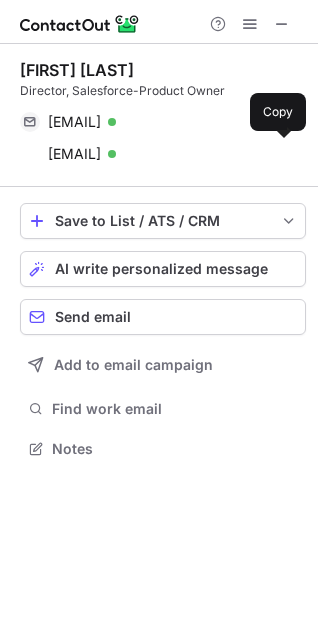type 